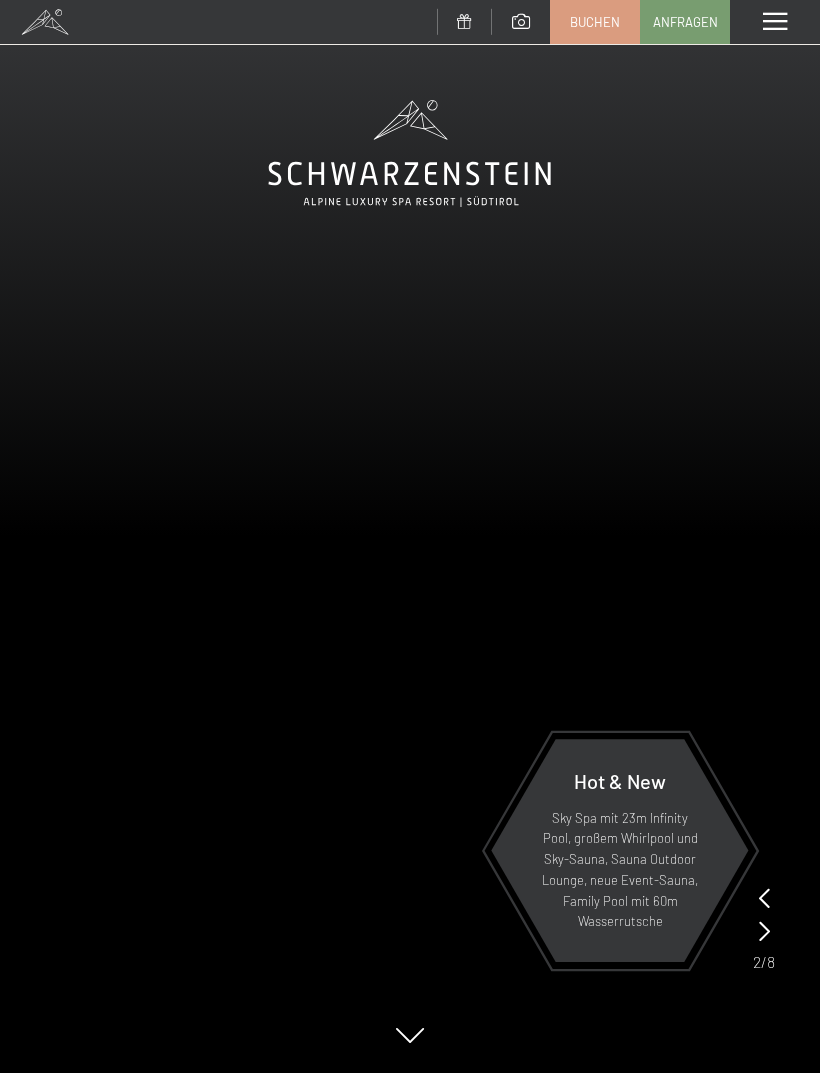 scroll, scrollTop: 0, scrollLeft: 0, axis: both 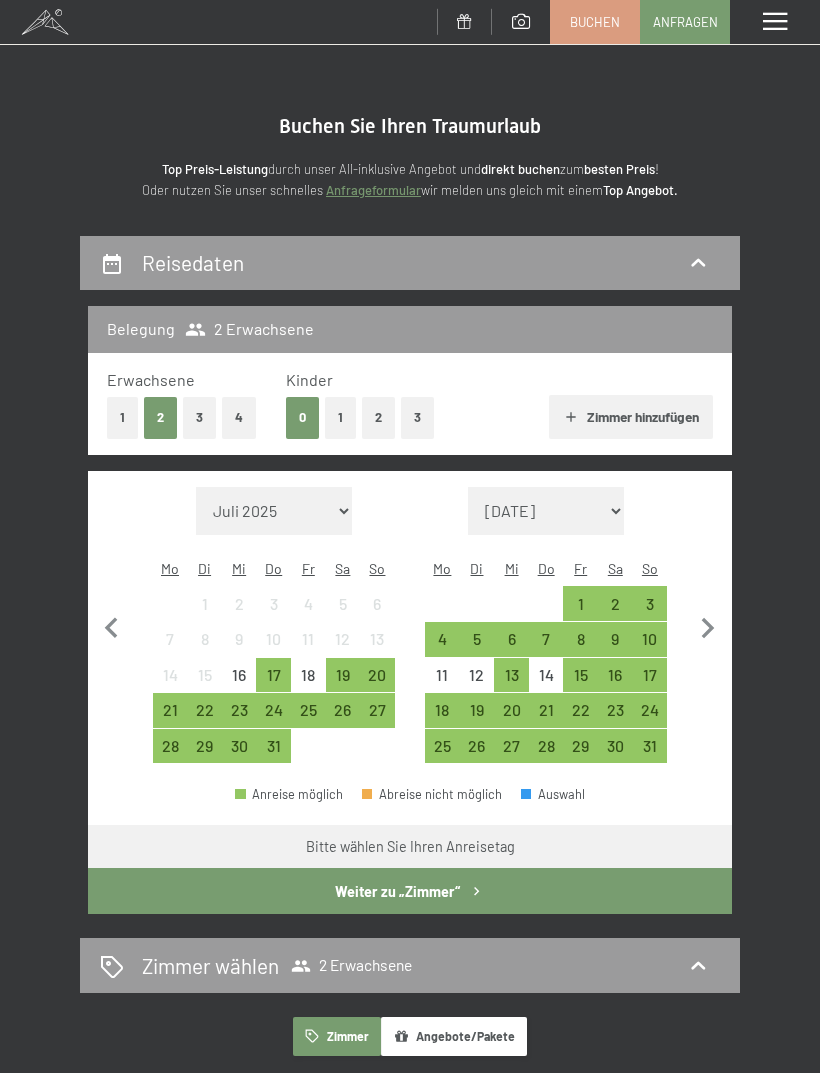 click on "2" at bounding box center (378, 417) 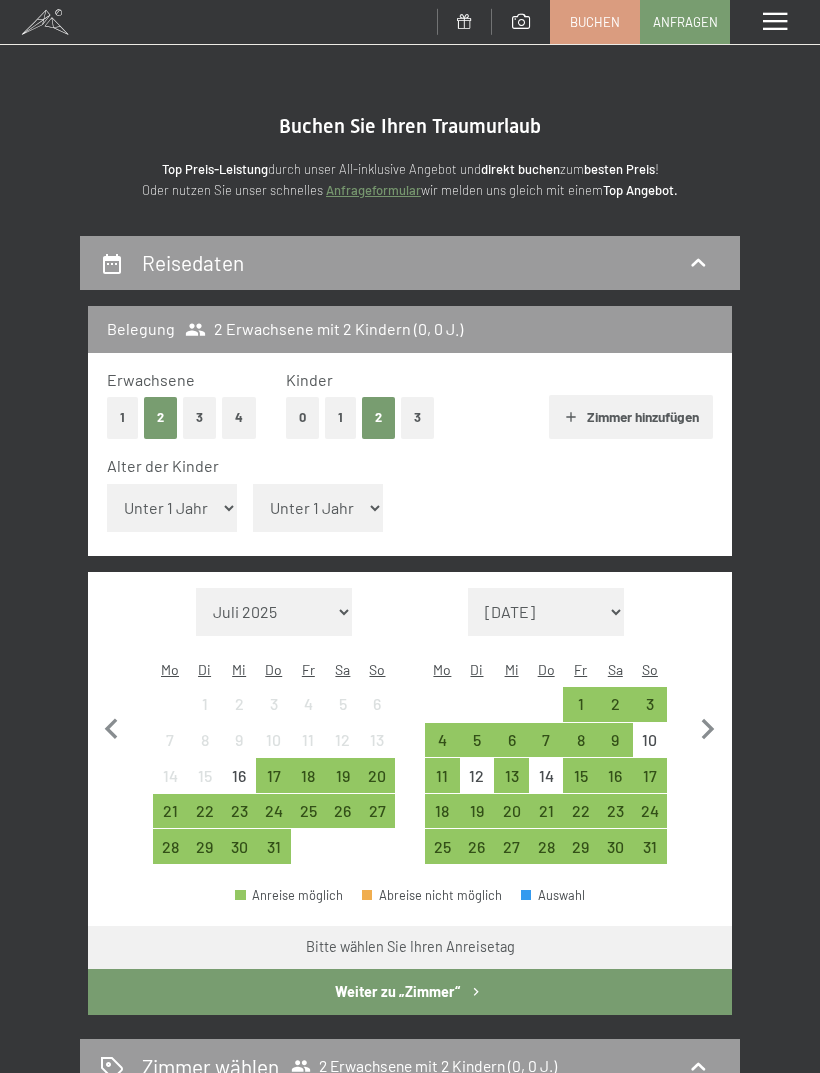 click on "Unter 1 Jahr 1 Jahr 2 Jahre 3 Jahre 4 Jahre 5 Jahre 6 Jahre 7 Jahre 8 Jahre 9 Jahre 10 Jahre 11 Jahre 12 Jahre 13 Jahre 14 Jahre 15 Jahre 16 Jahre 17 Jahre" at bounding box center [172, 508] 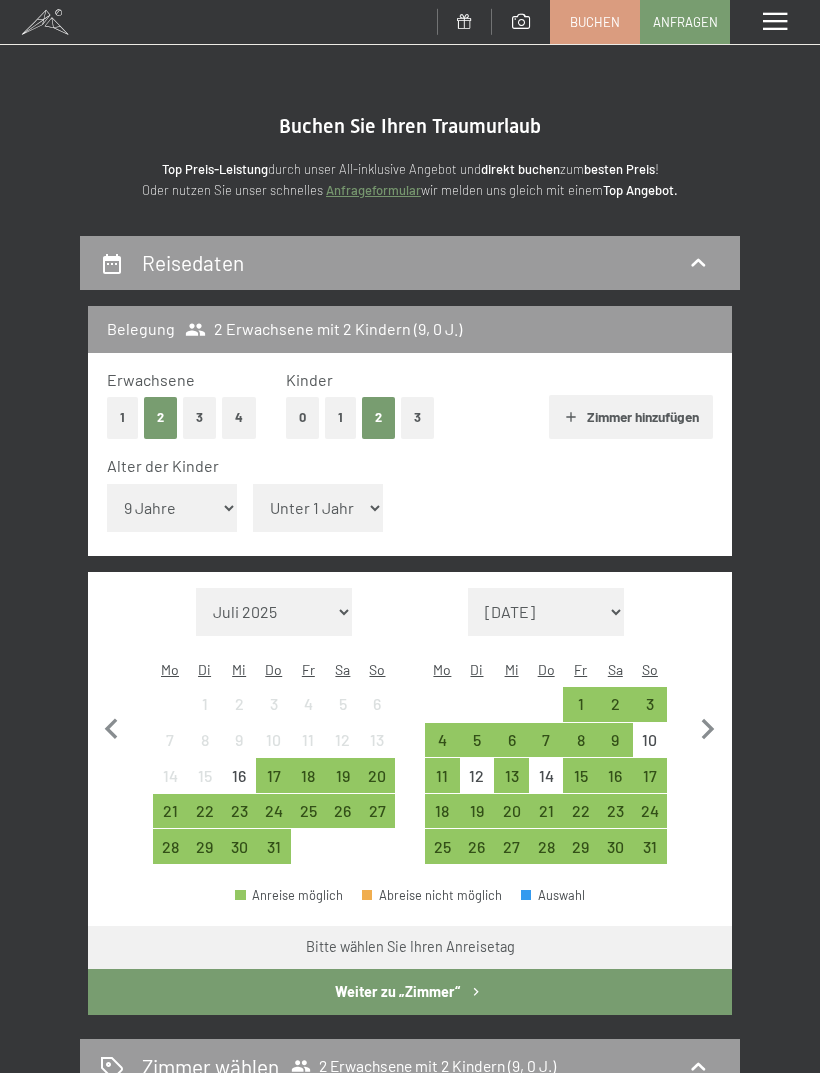 click on "Unter 1 Jahr 1 Jahr 2 Jahre 3 Jahre 4 Jahre 5 Jahre 6 Jahre 7 Jahre 8 Jahre 9 Jahre 10 Jahre 11 Jahre 12 Jahre 13 Jahre 14 Jahre 15 Jahre 16 Jahre 17 Jahre" at bounding box center [318, 508] 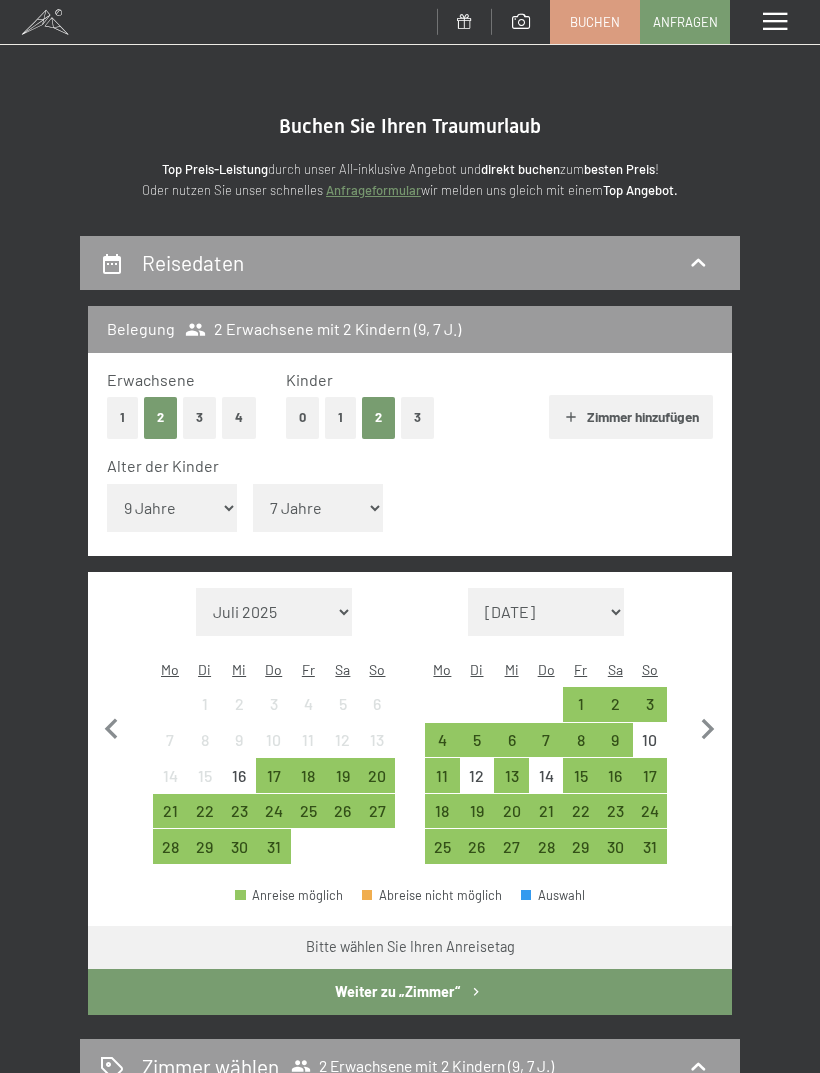 click 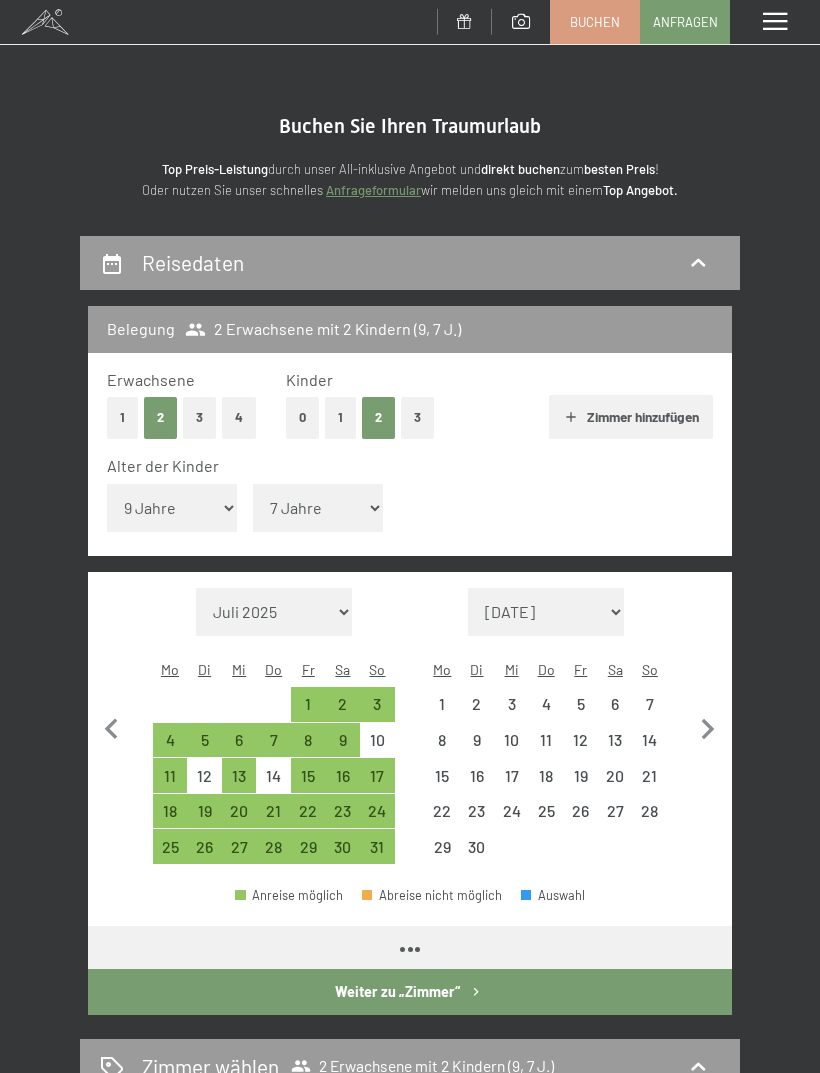 select on "[DATE]" 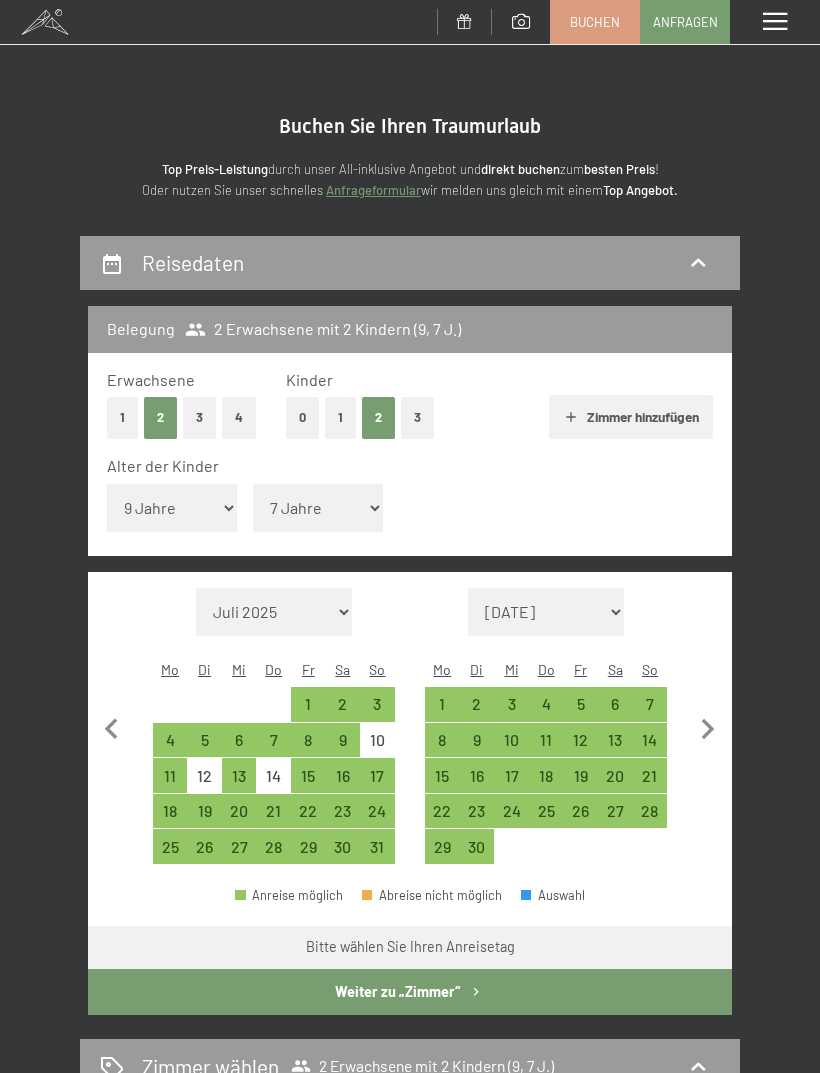 click 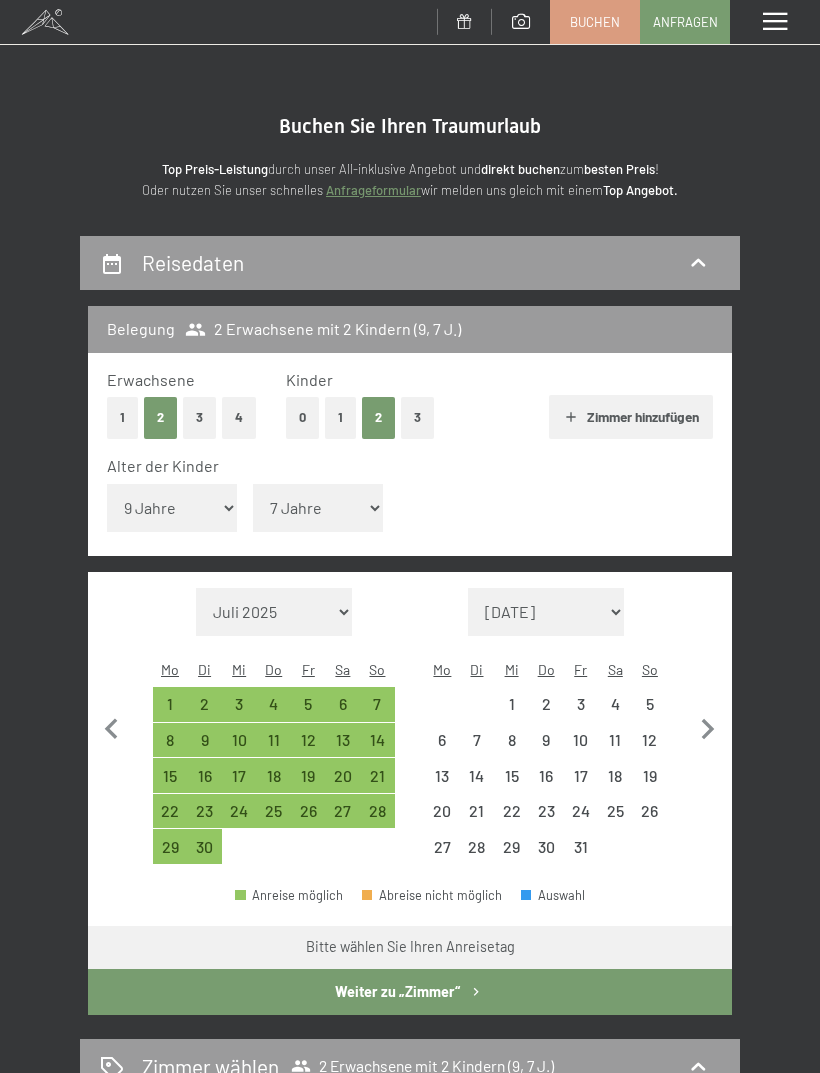 select on "[DATE]" 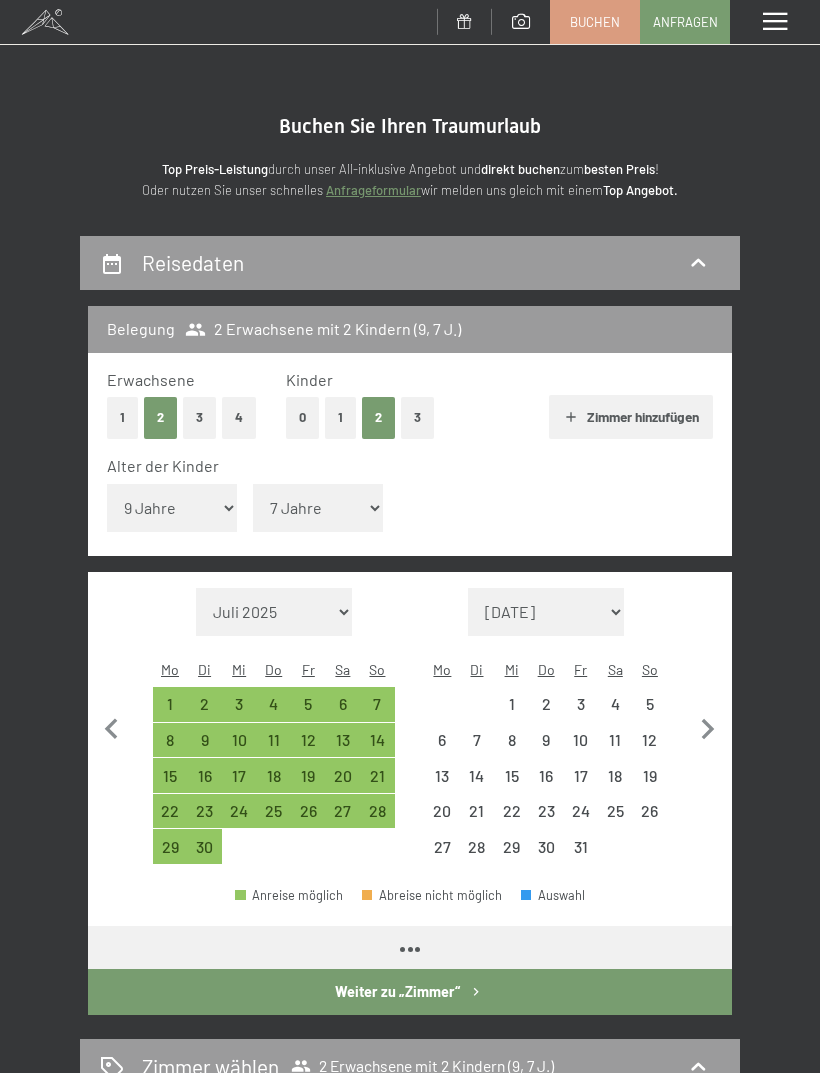select on "[DATE]" 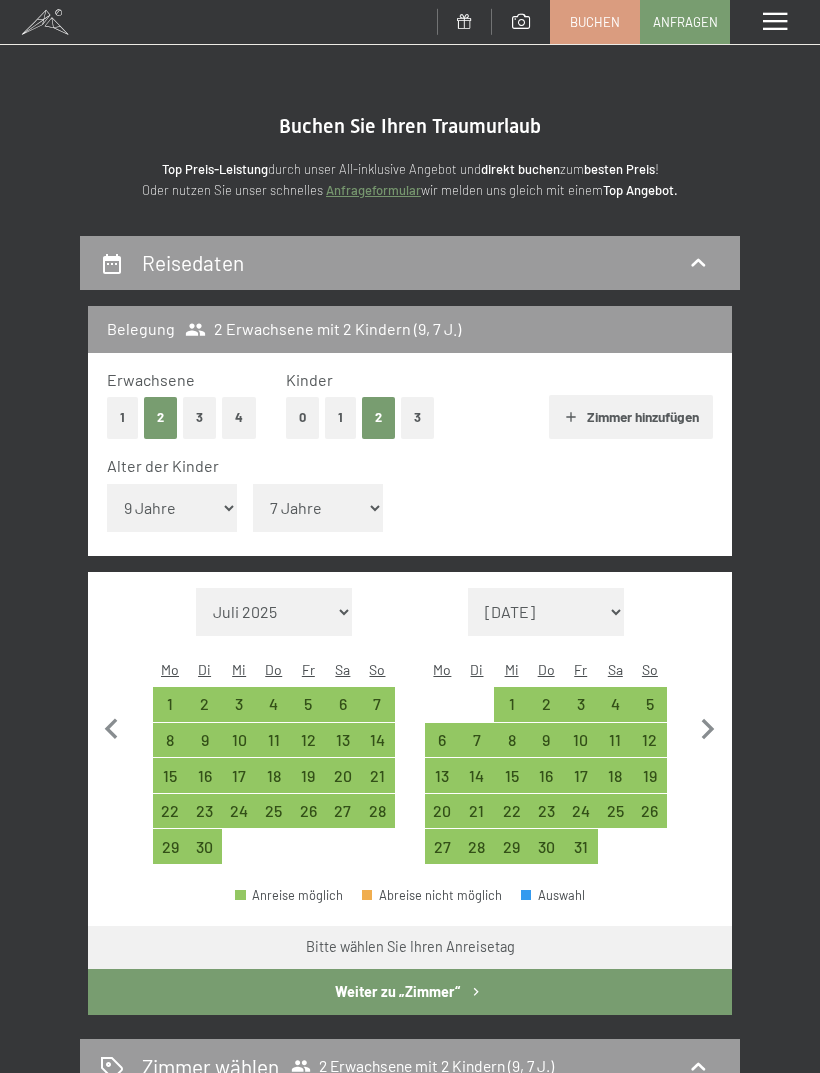 click on "5" at bounding box center [650, 711] 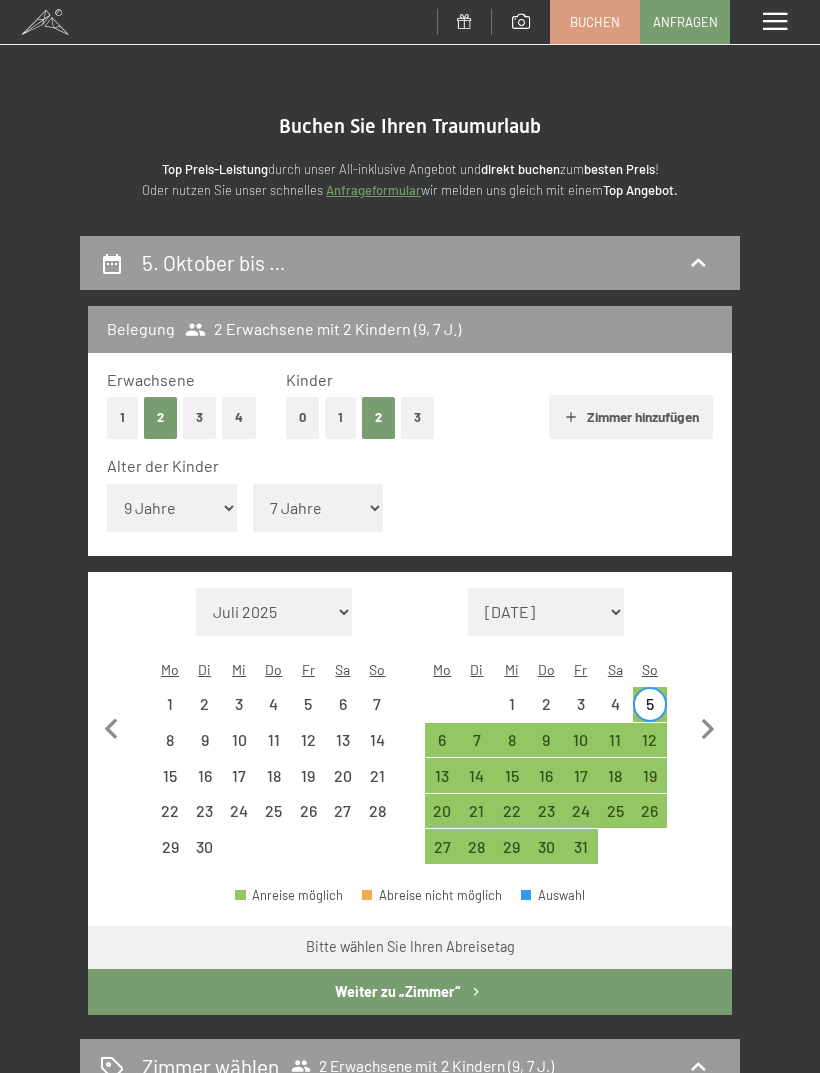 click on "12" at bounding box center [650, 747] 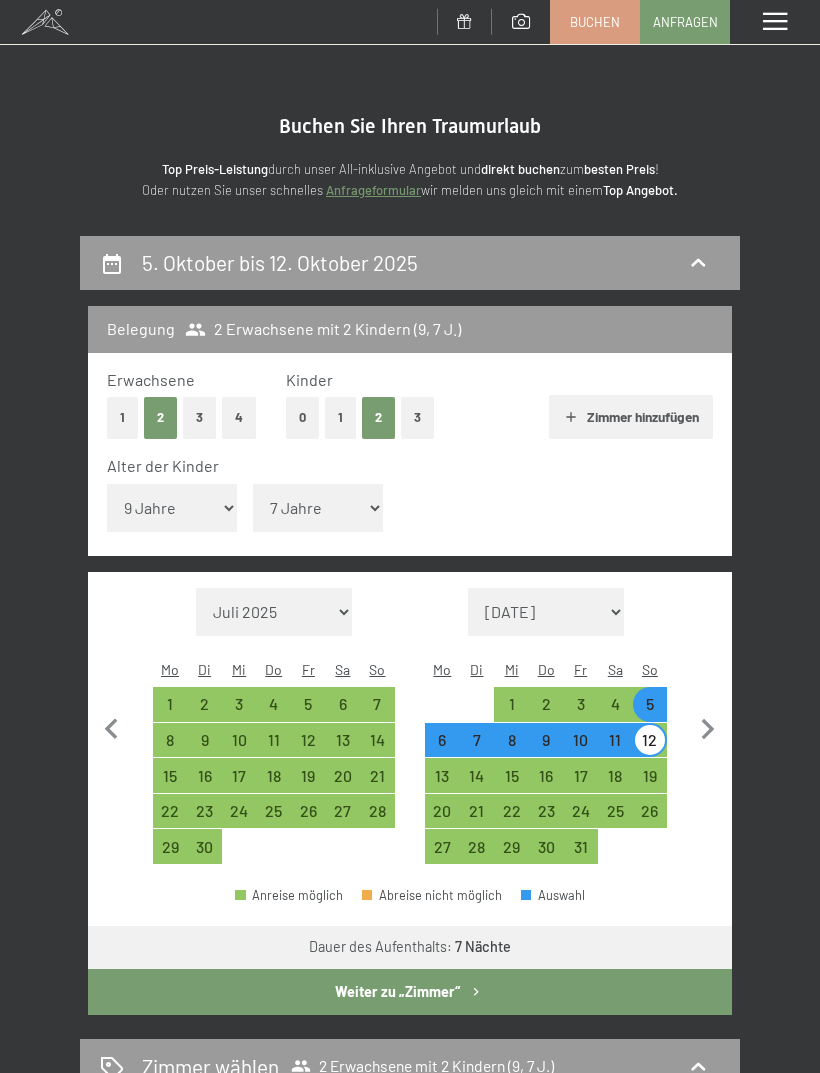 click on "Weiter zu „Zimmer“" at bounding box center (410, 992) 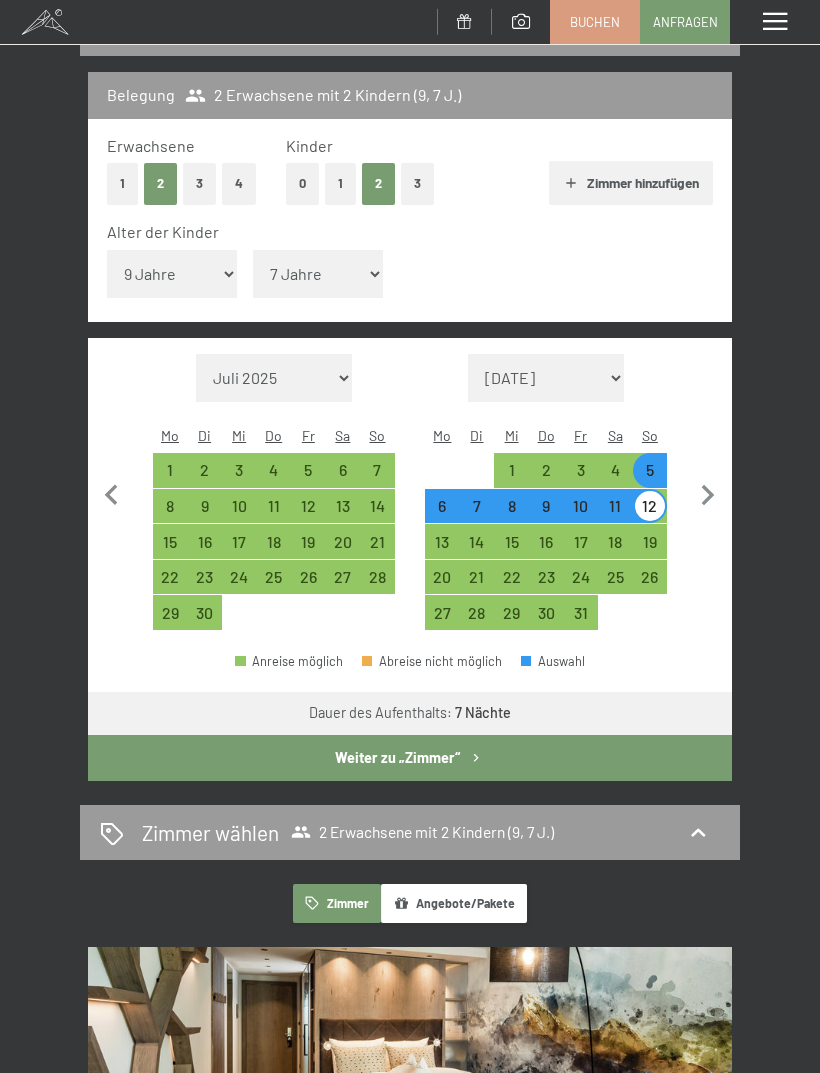 select on "[DATE]" 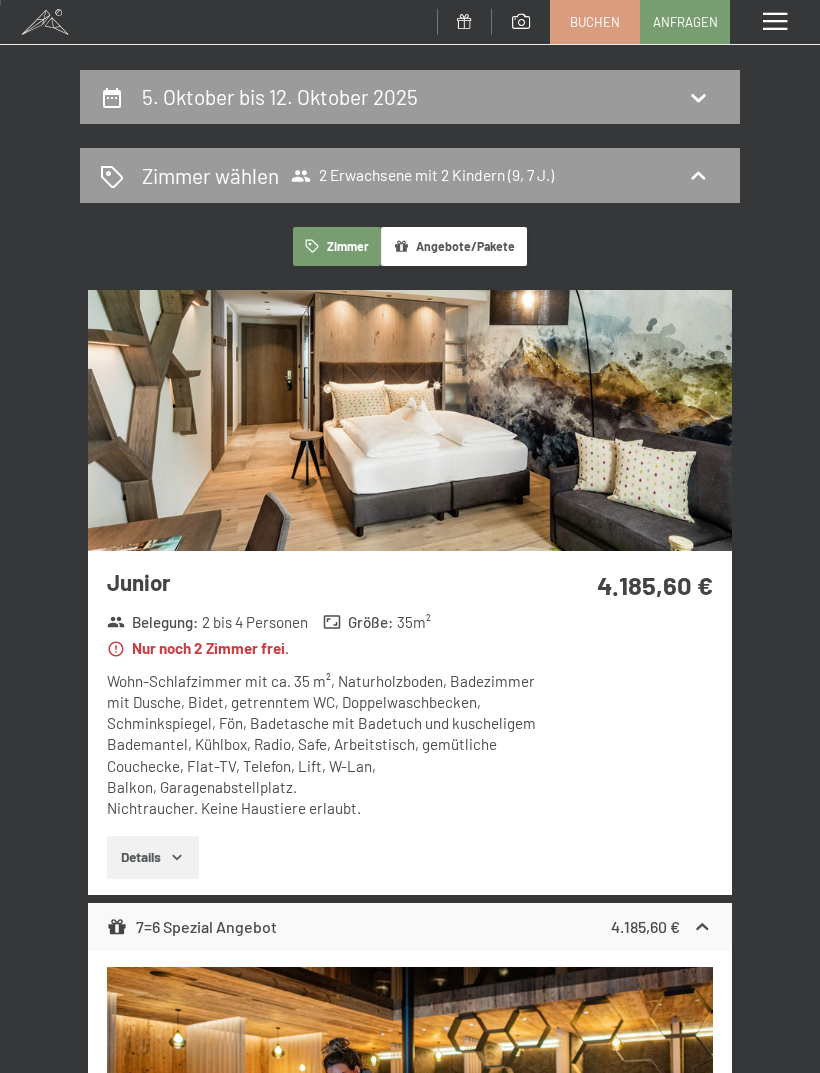 scroll, scrollTop: 0, scrollLeft: 0, axis: both 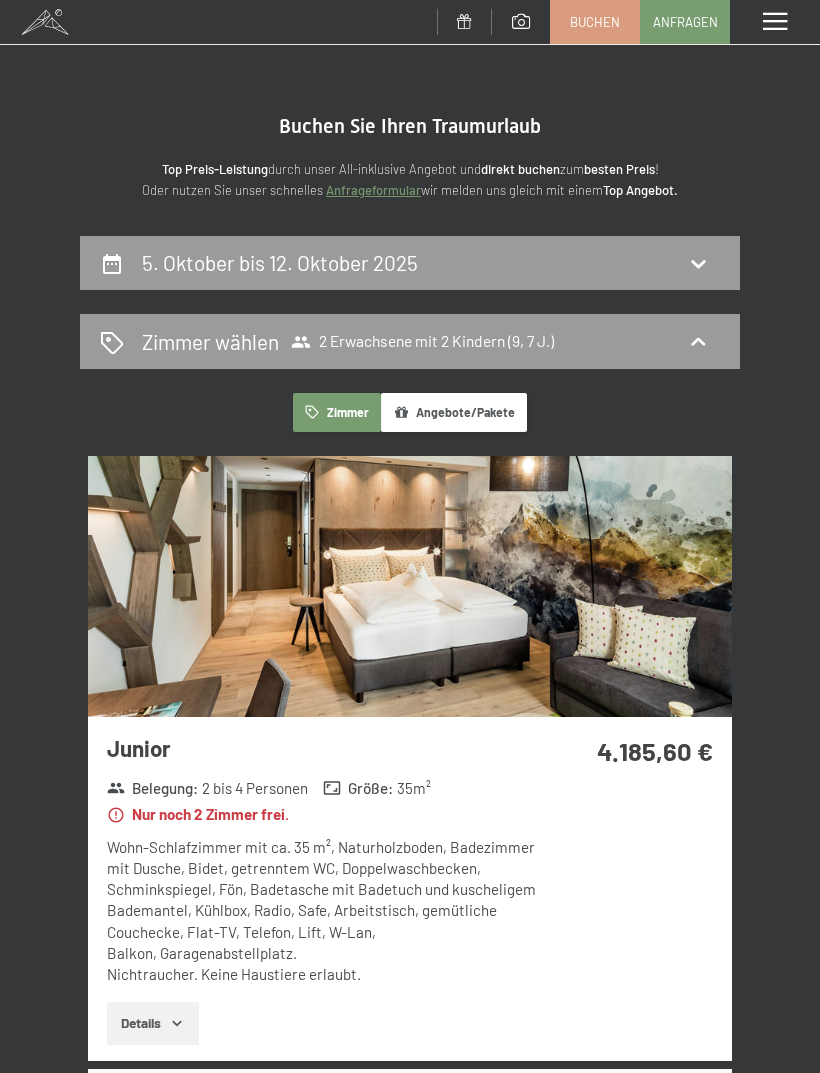 click 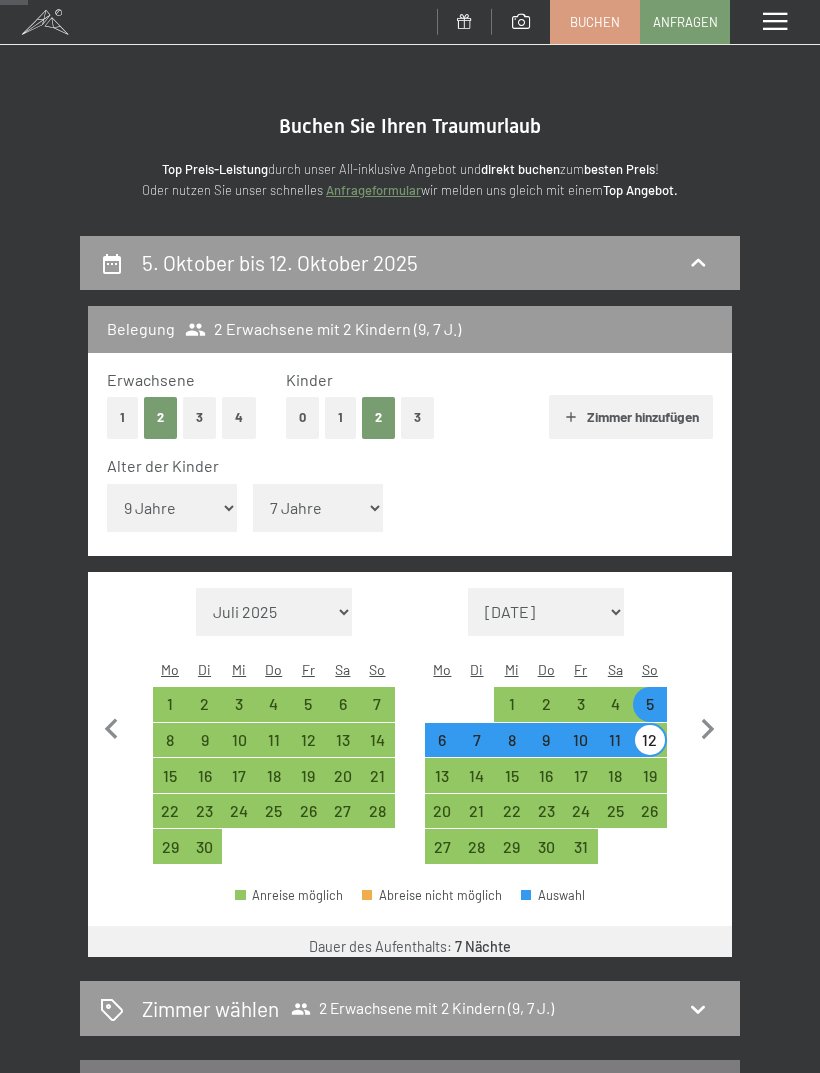 scroll, scrollTop: 234, scrollLeft: 0, axis: vertical 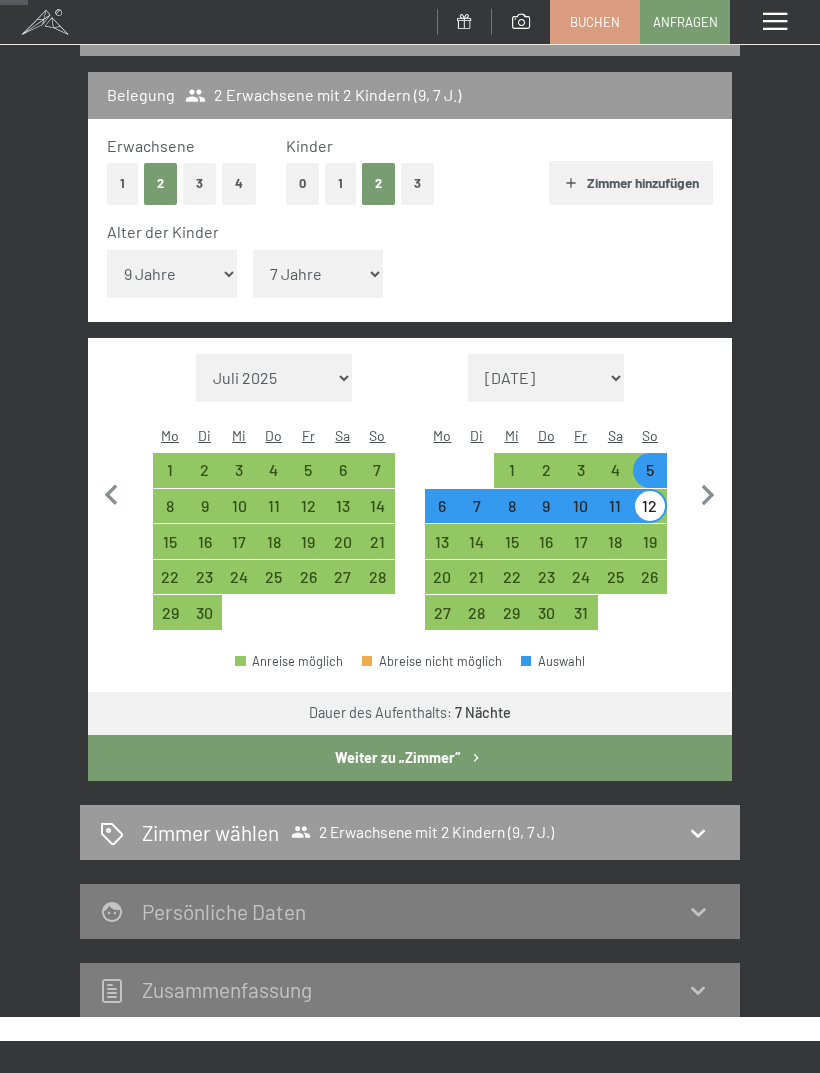 click on "5" at bounding box center (650, 477) 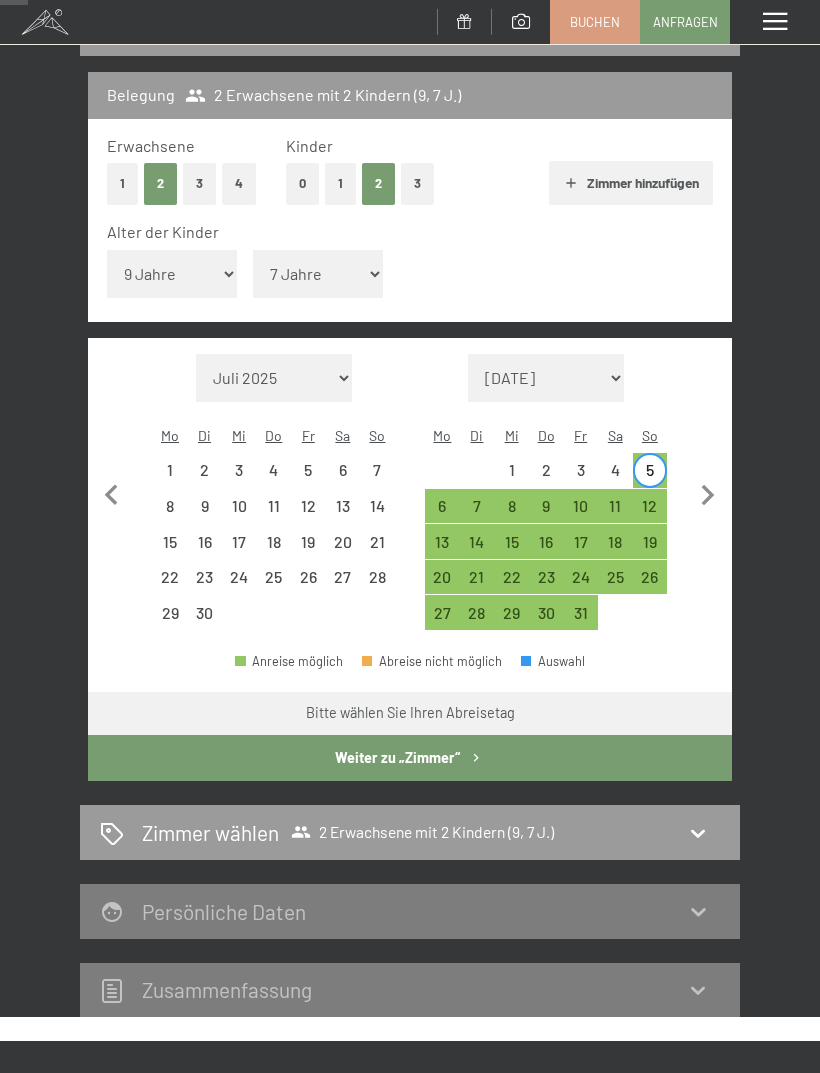 click on "11" at bounding box center (615, 513) 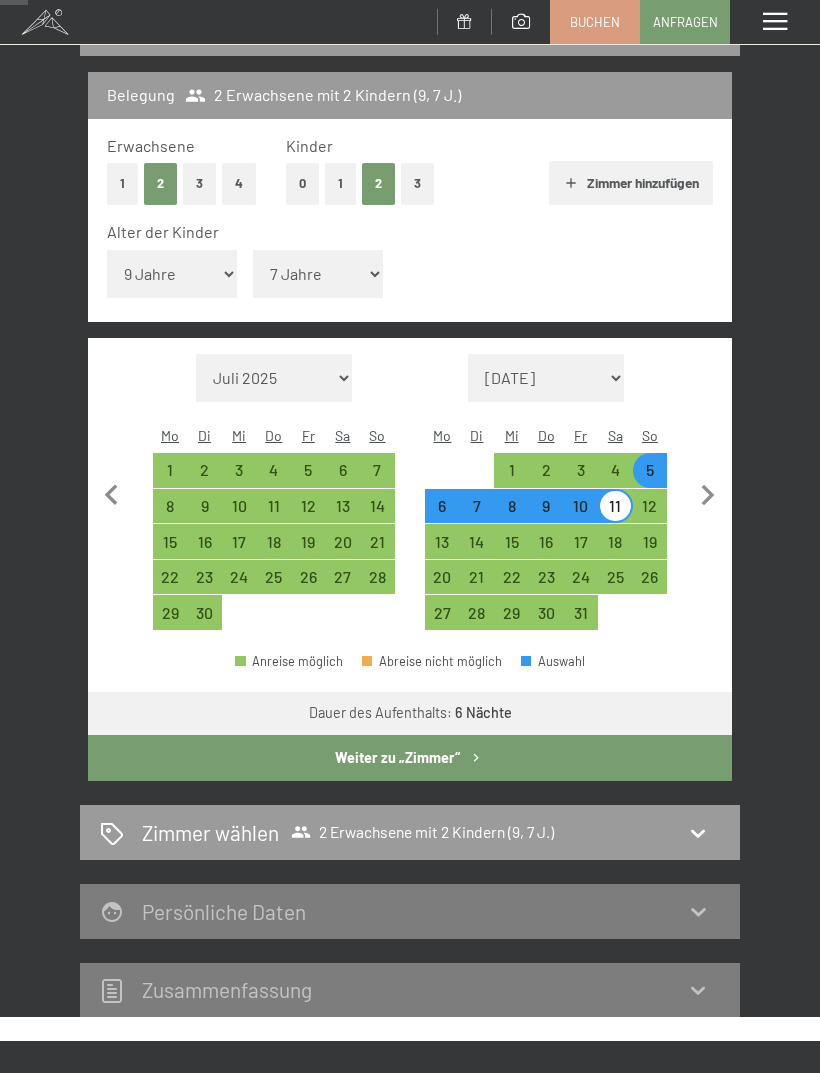 click 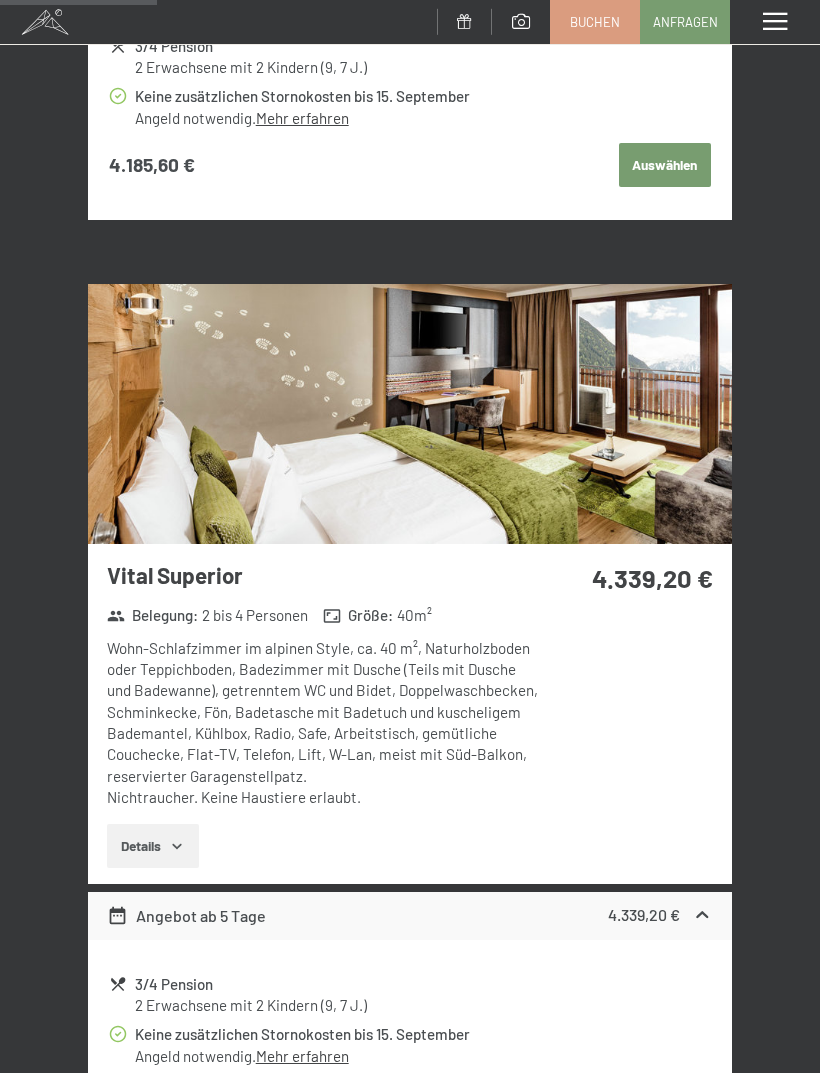 scroll, scrollTop: 1090, scrollLeft: 0, axis: vertical 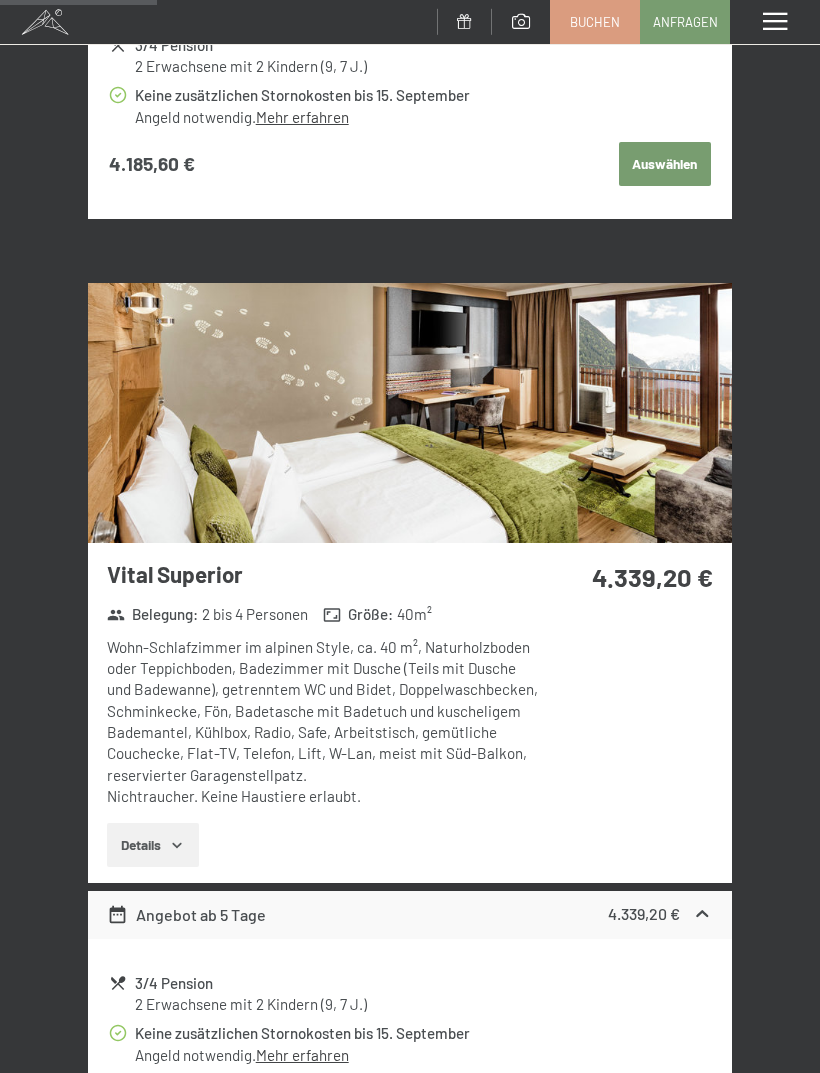 click 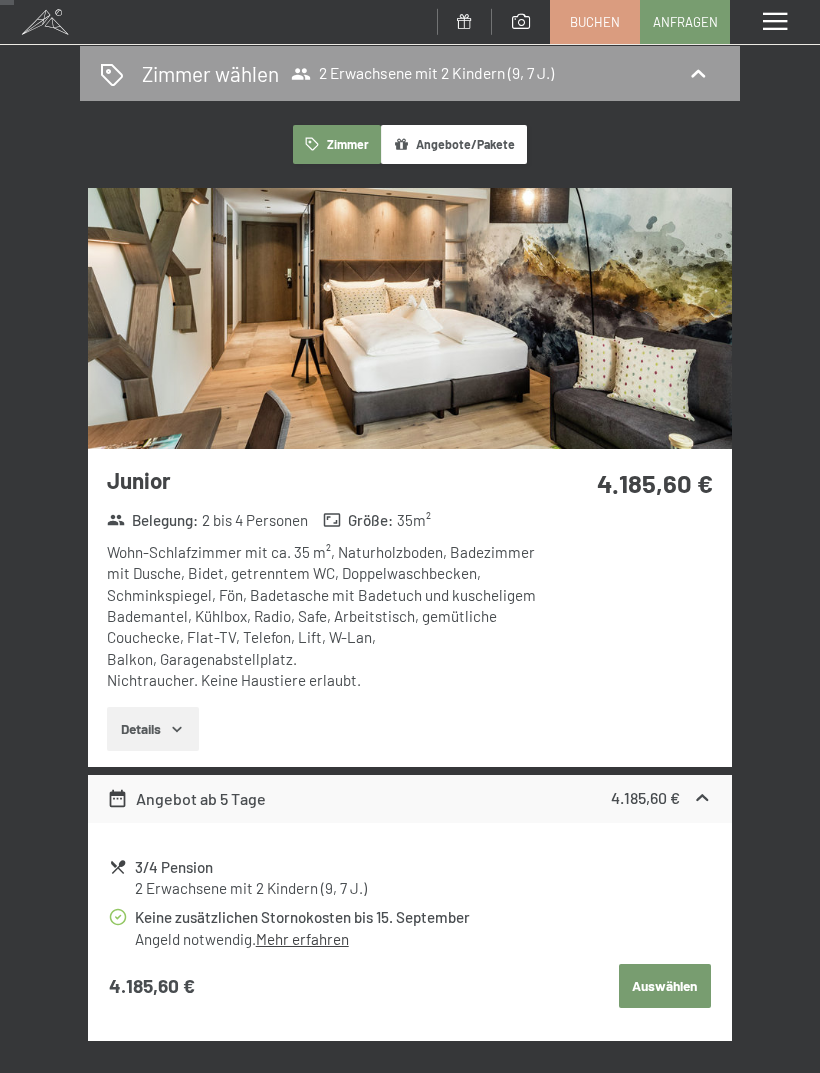 scroll, scrollTop: 0, scrollLeft: 0, axis: both 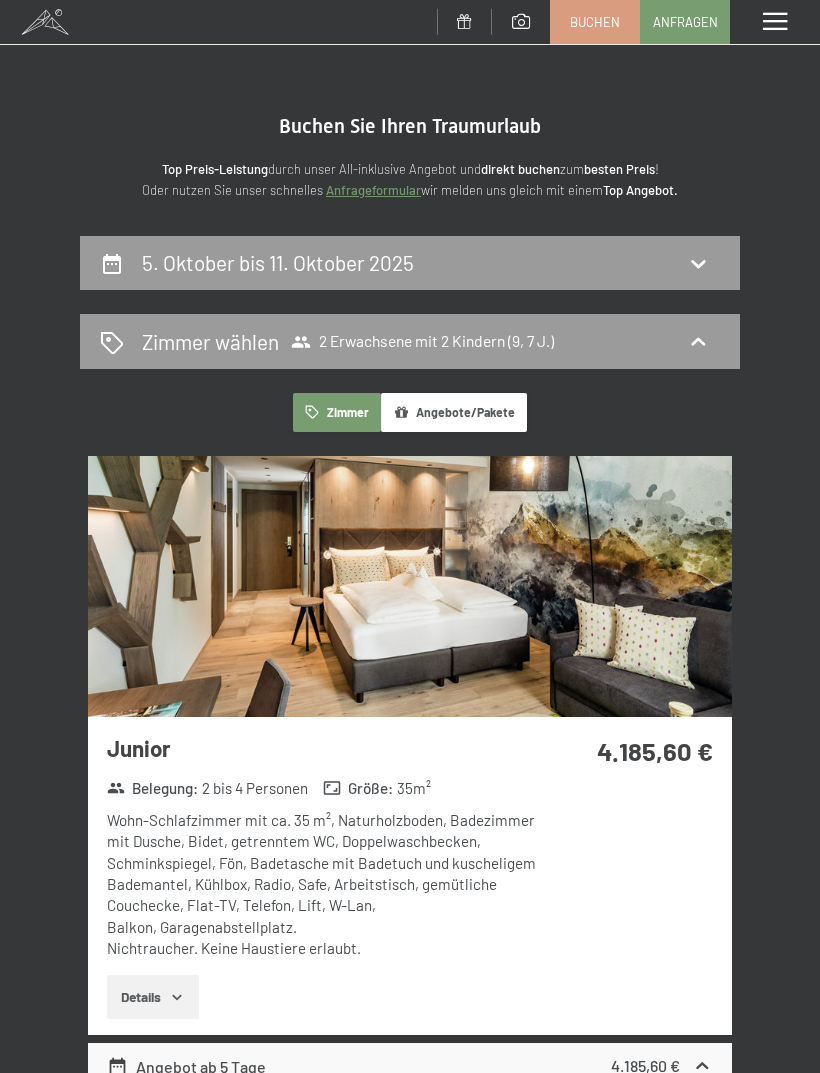 click 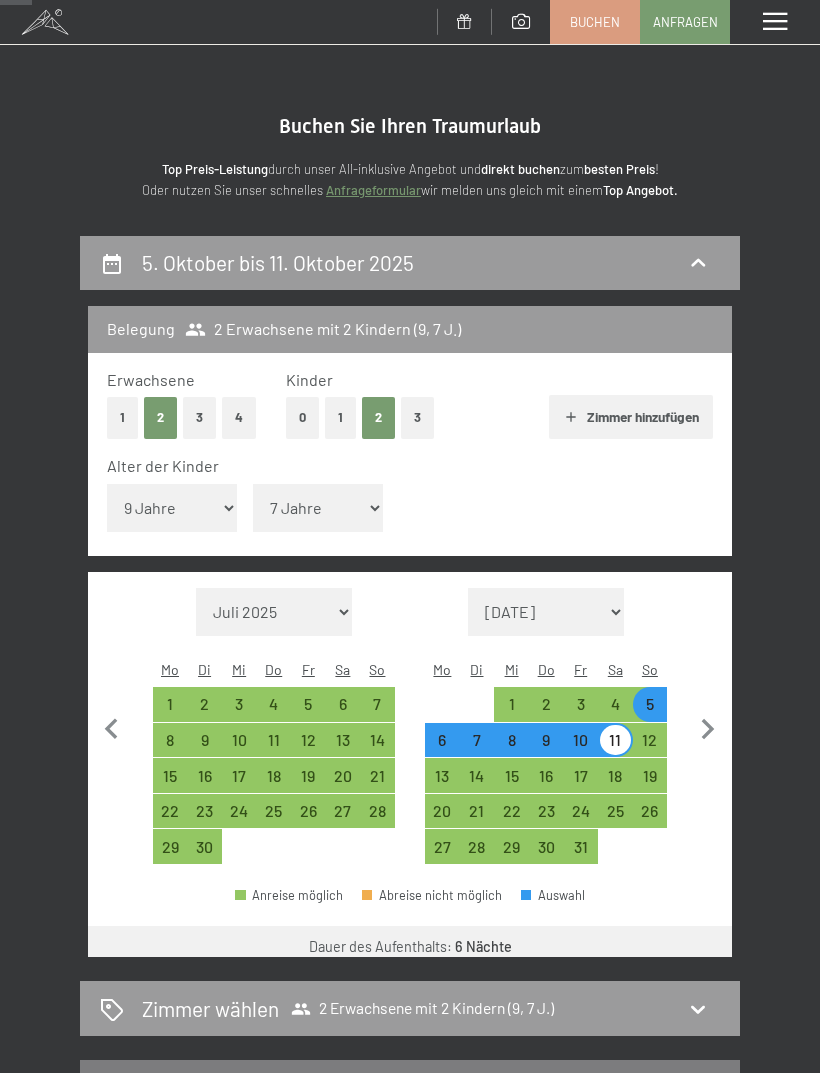 scroll, scrollTop: 234, scrollLeft: 0, axis: vertical 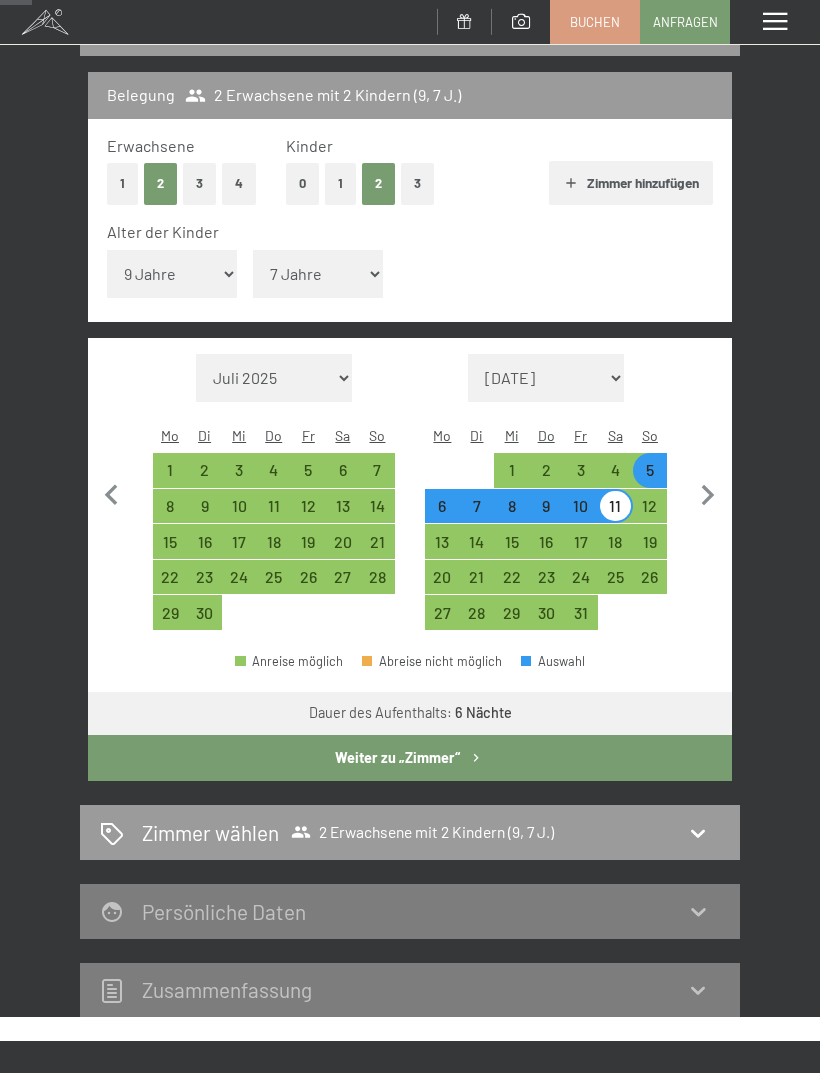 click on "11" at bounding box center (615, 513) 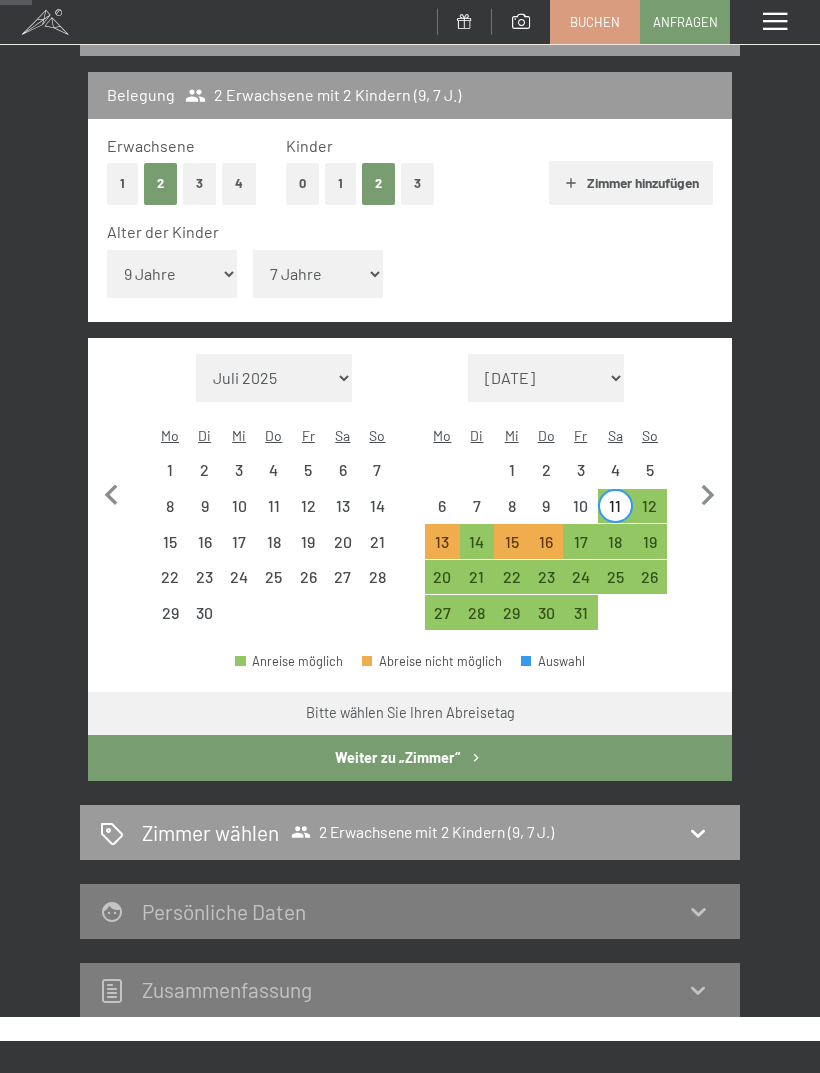 click on "18" at bounding box center (615, 549) 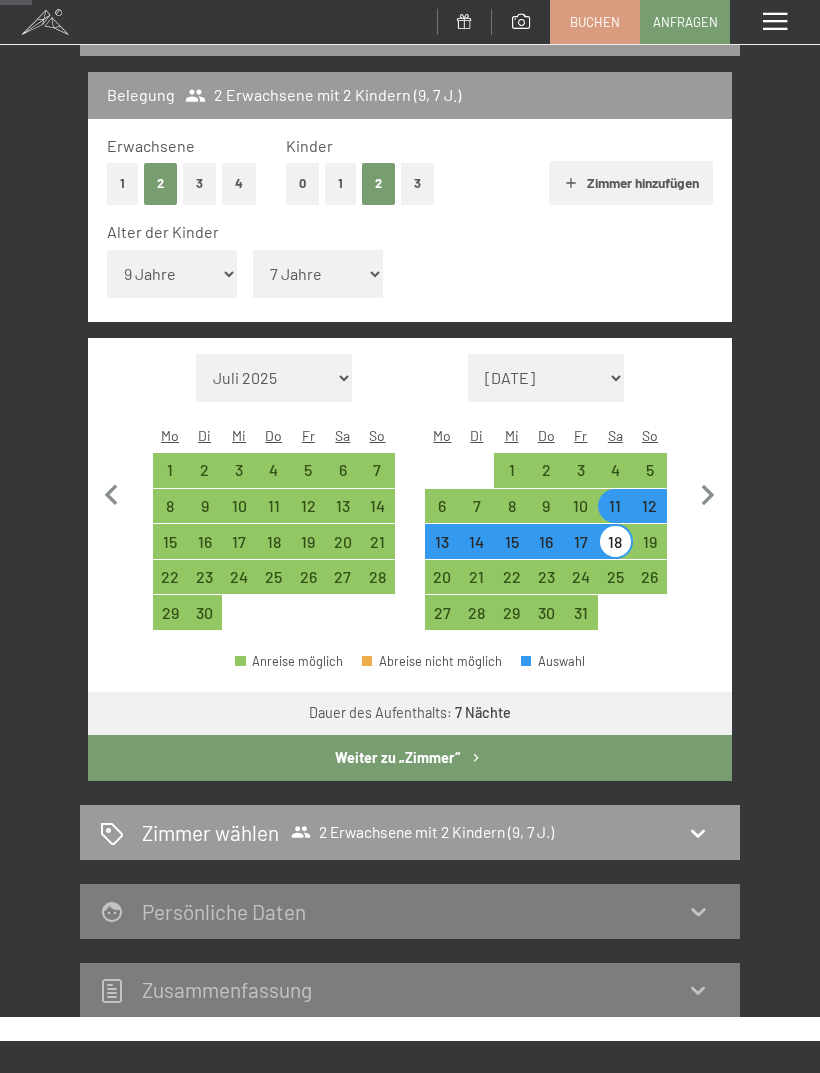 click on "Weiter zu „Zimmer“" at bounding box center (410, 758) 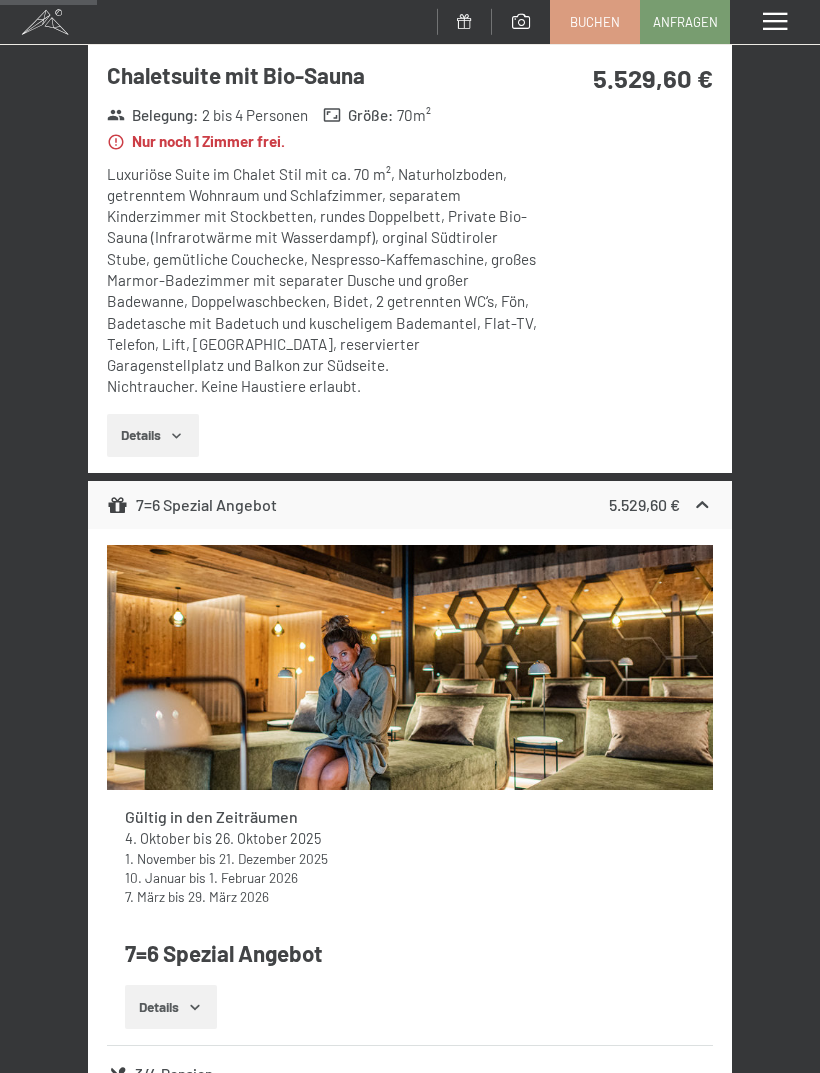 scroll, scrollTop: 0, scrollLeft: 0, axis: both 